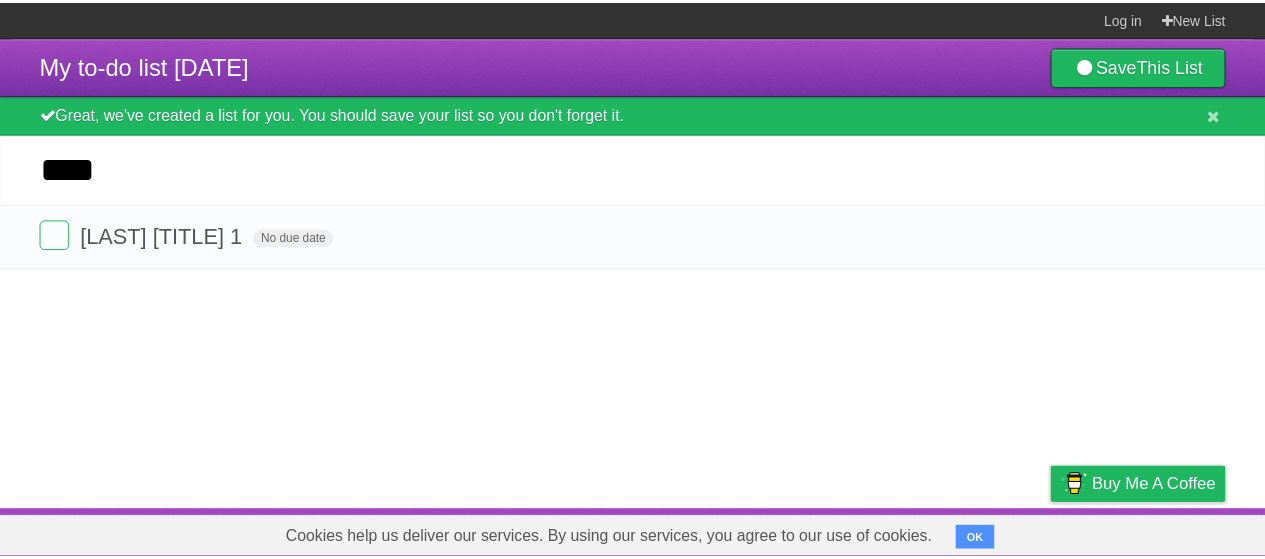 scroll, scrollTop: 0, scrollLeft: 0, axis: both 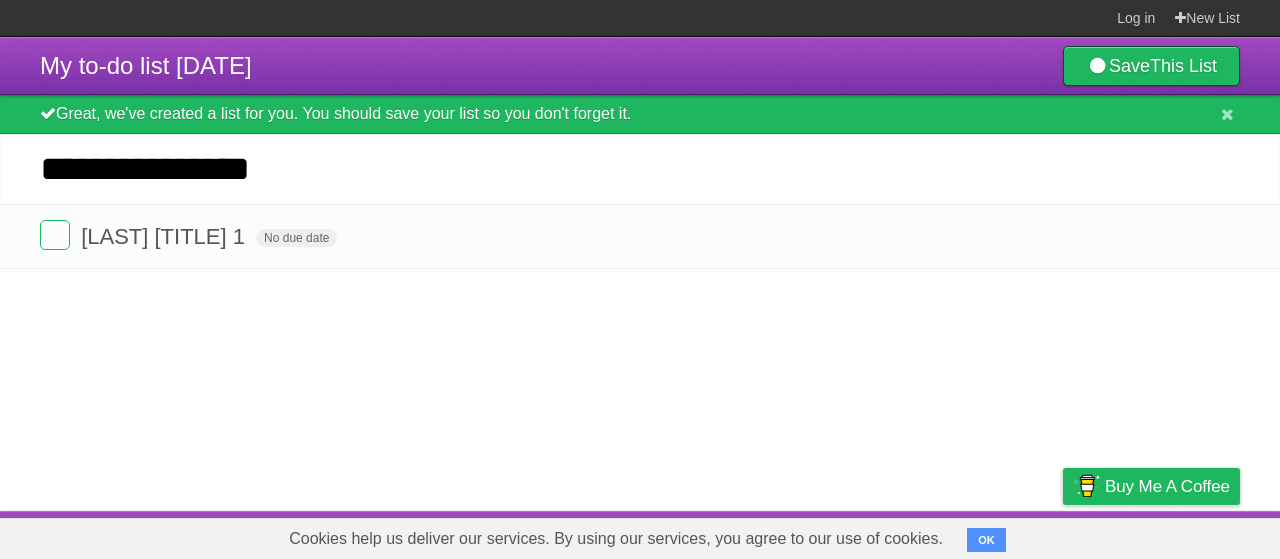type on "**********" 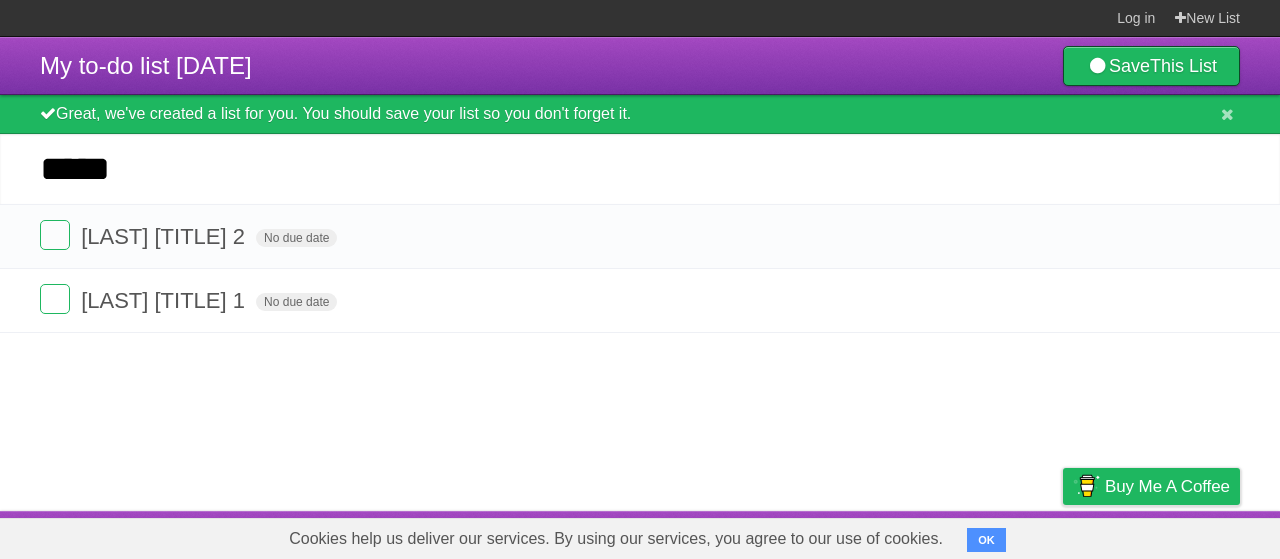 type on "*****" 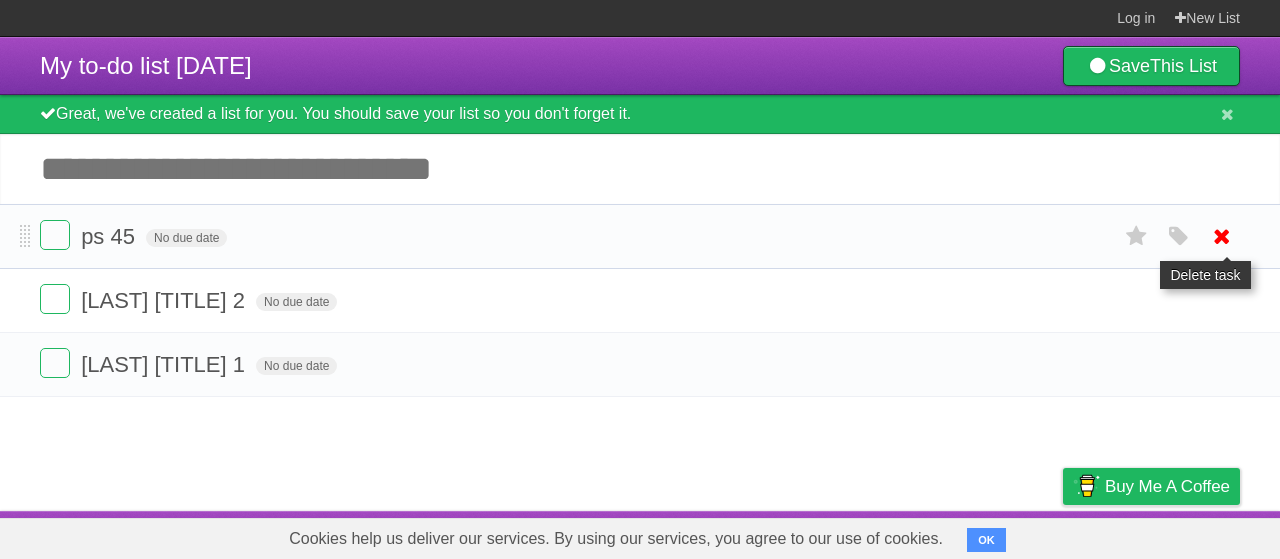 click at bounding box center [1222, 236] 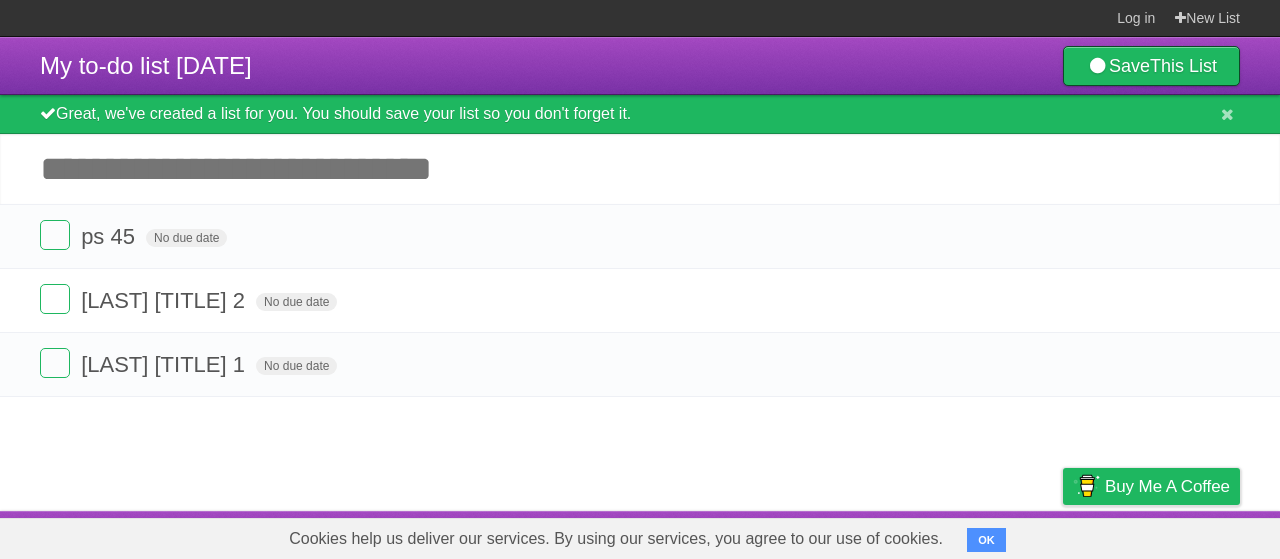 click on "Add another task" at bounding box center [640, 169] 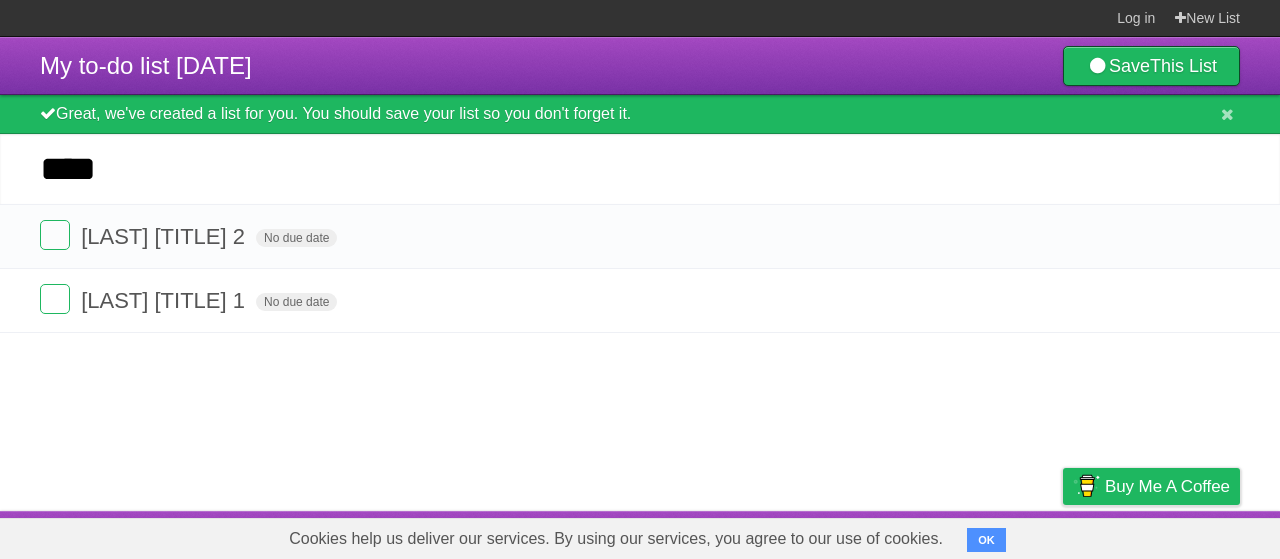 type on "***" 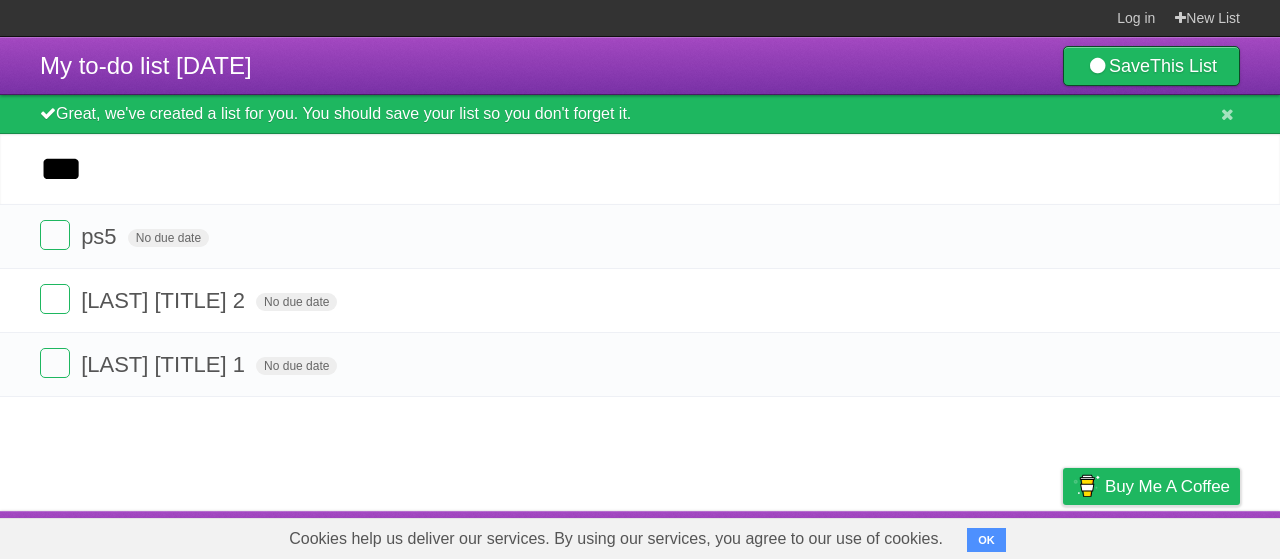 click on "*********" at bounding box center (0, 0) 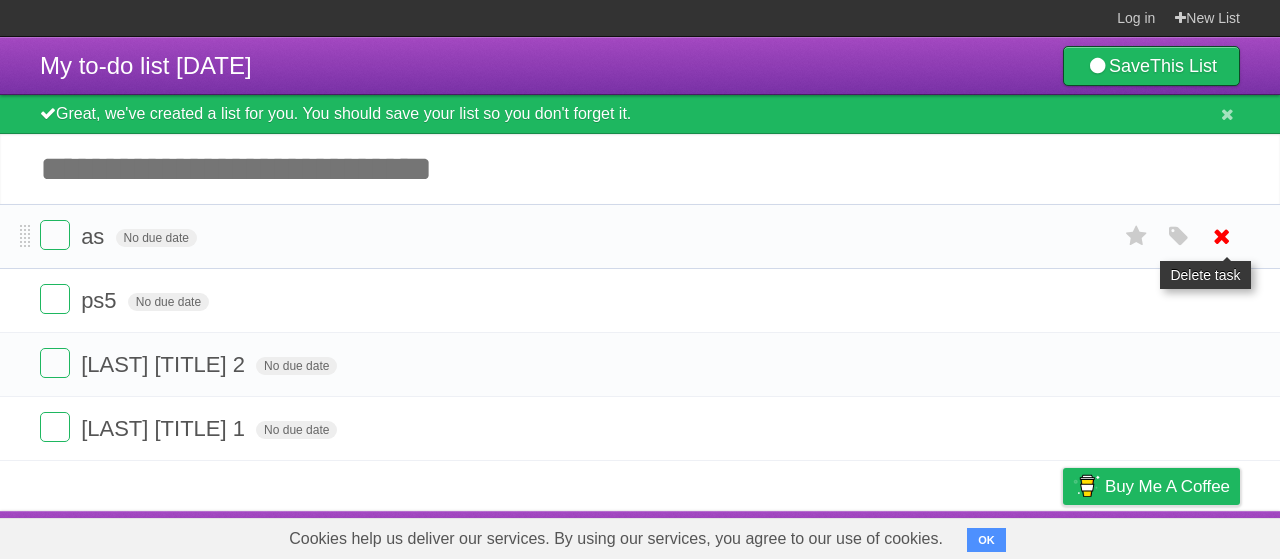 click at bounding box center (1222, 236) 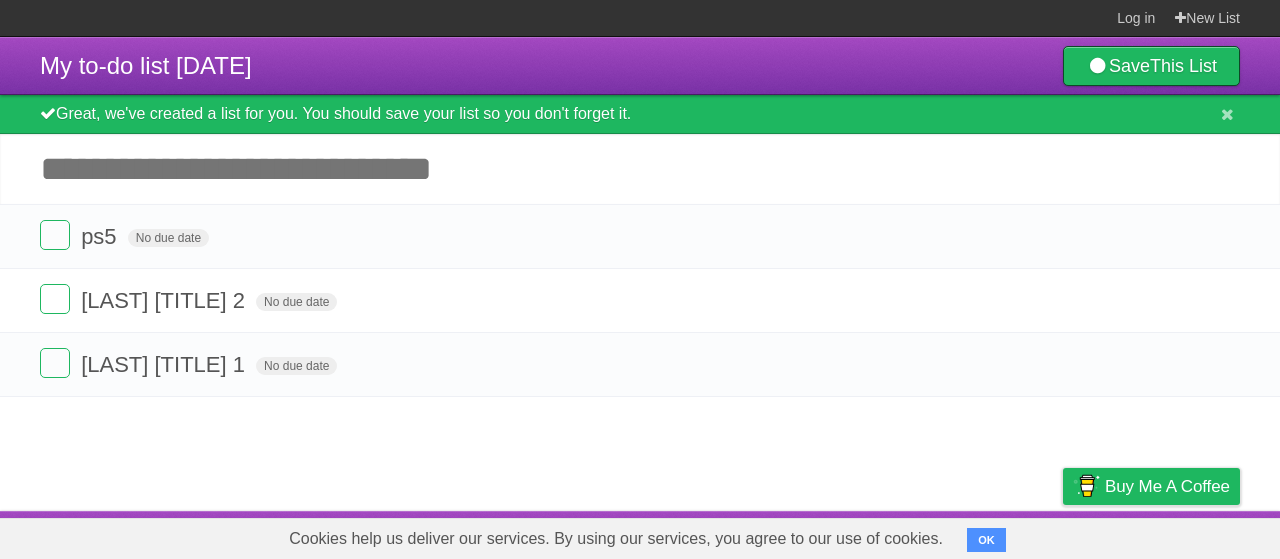 click on "Add another task" at bounding box center (640, 169) 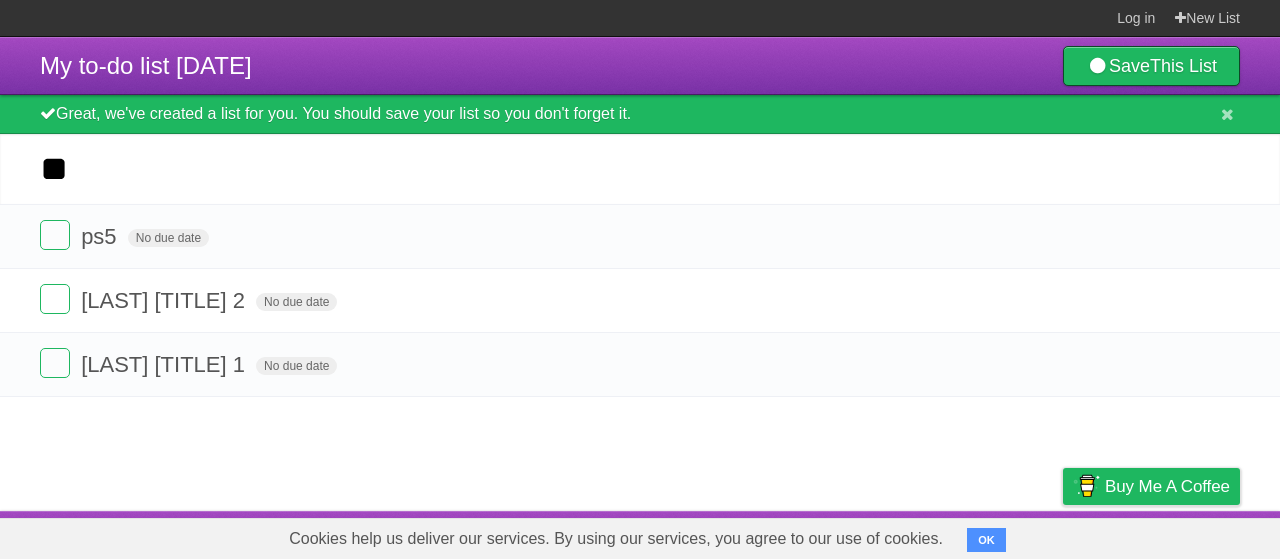 type on "*" 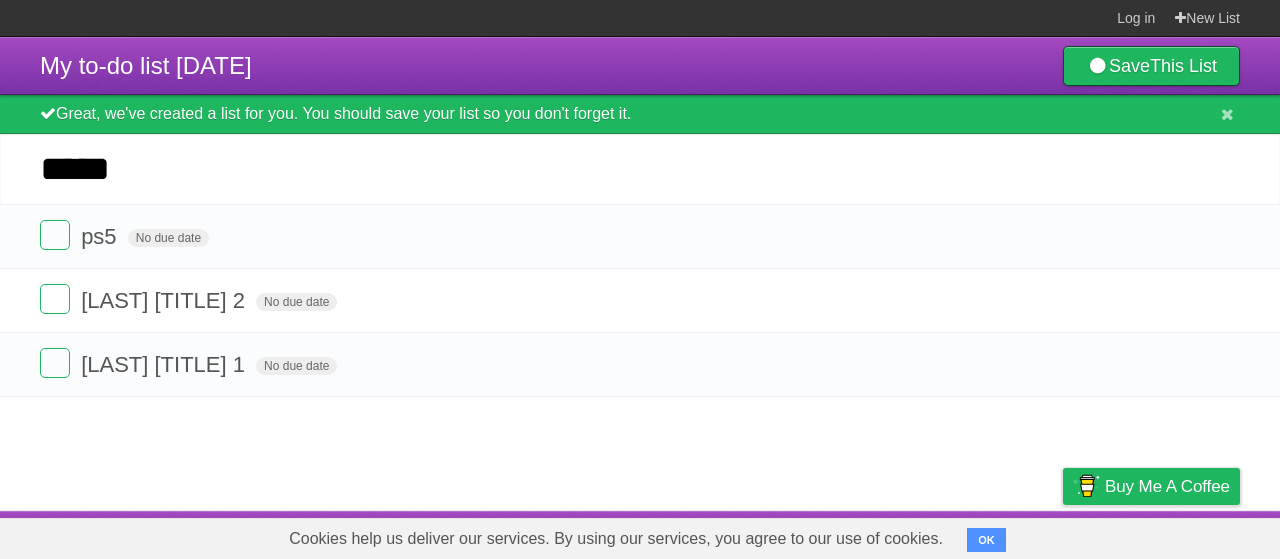 type on "*****" 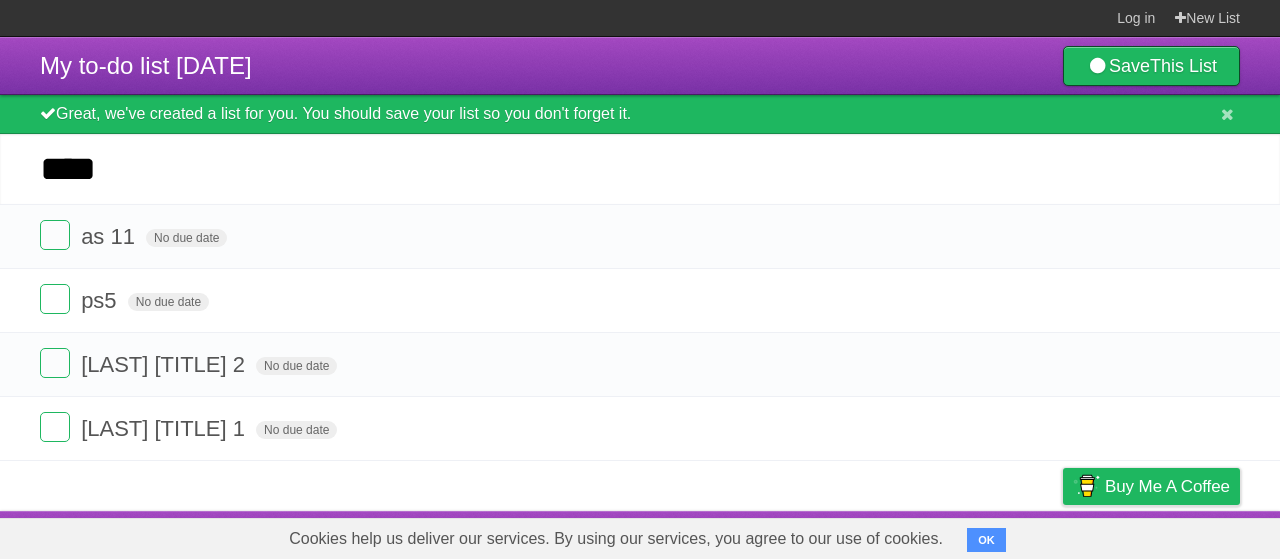 type on "****" 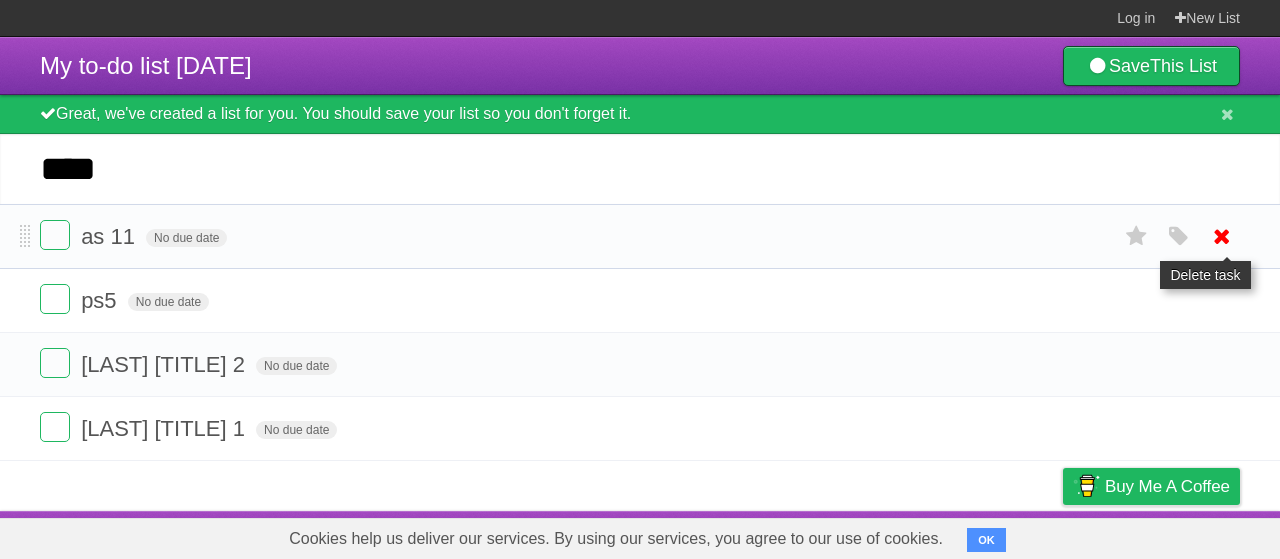 click at bounding box center [1222, 236] 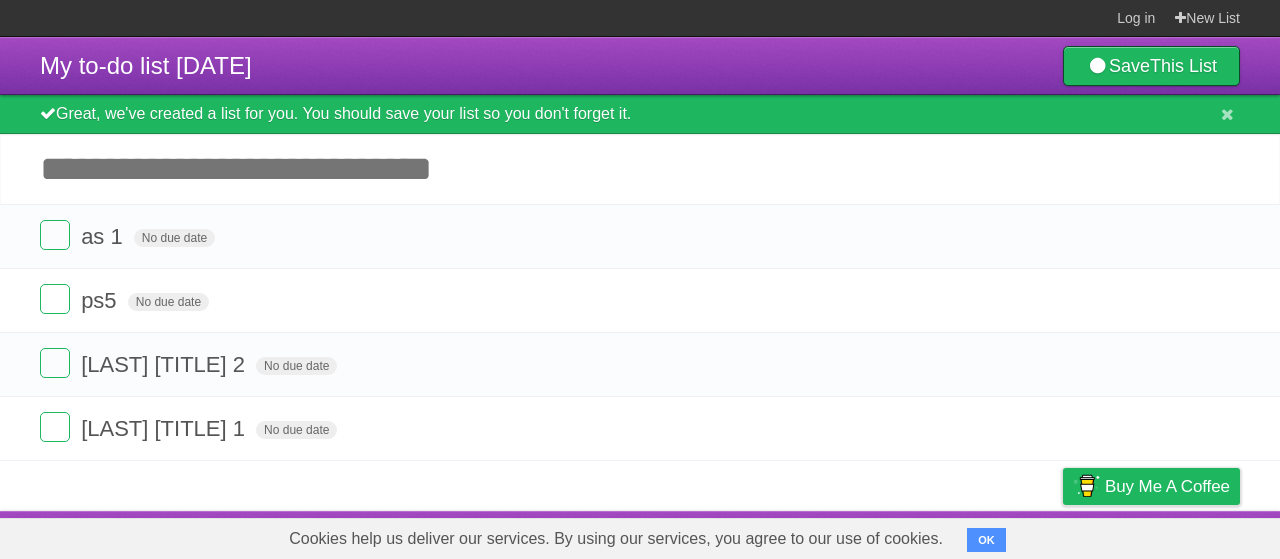 click on "Add another task" at bounding box center (640, 169) 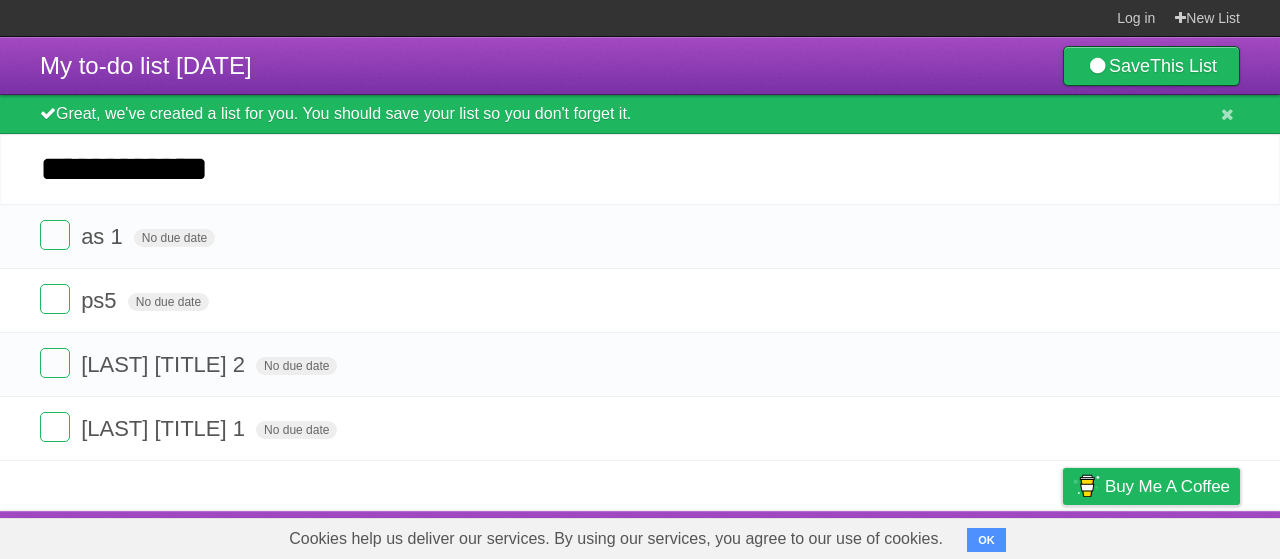 type on "**********" 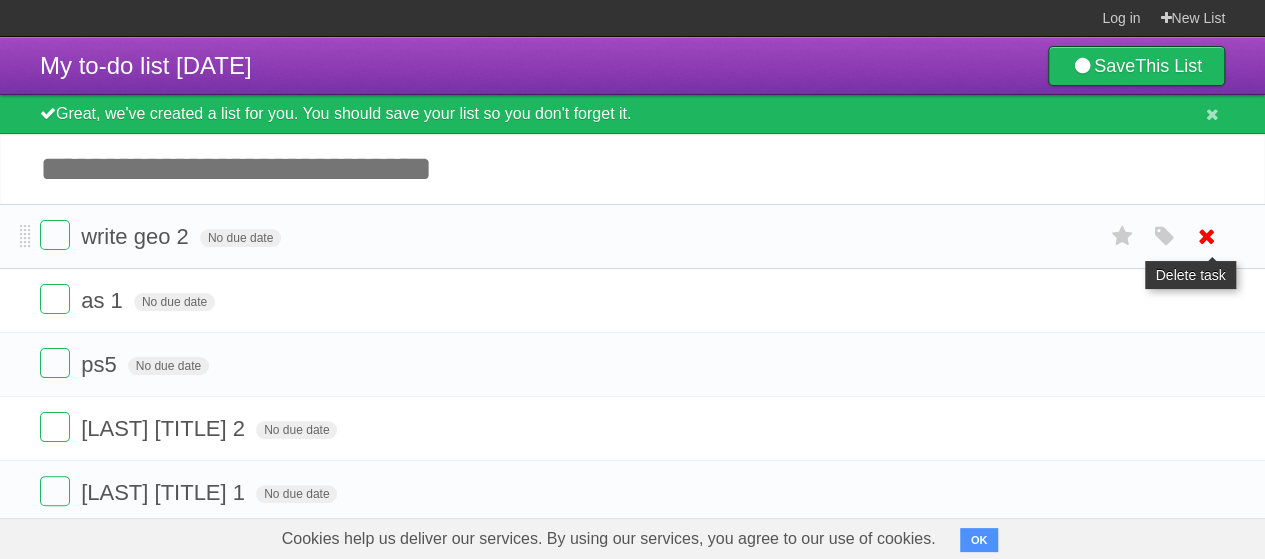 click at bounding box center [1207, 236] 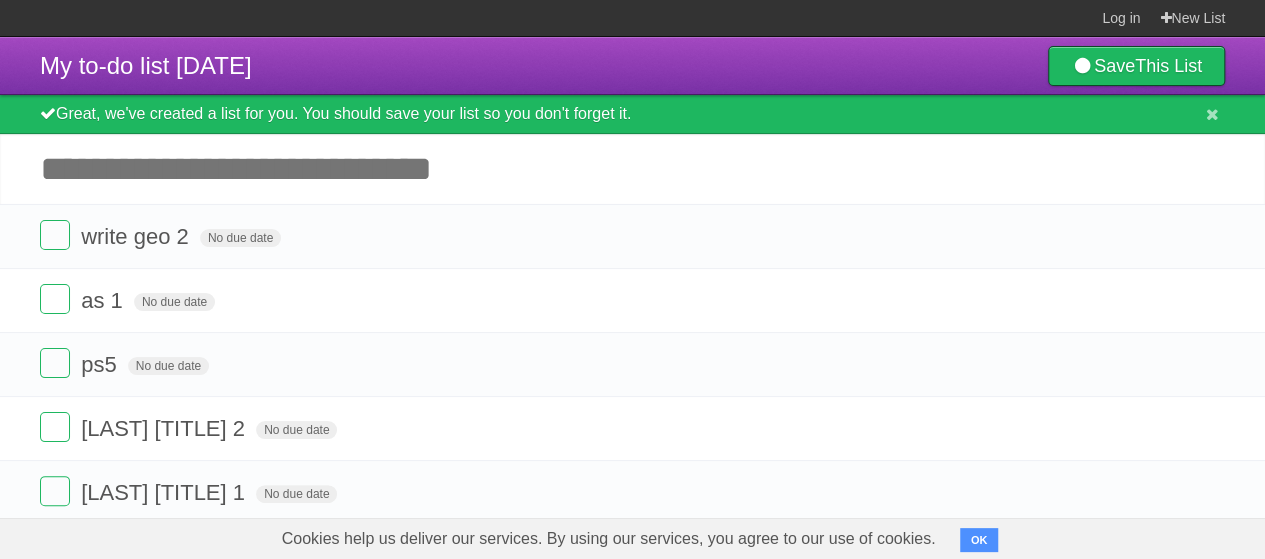click on "Add another task" at bounding box center (632, 169) 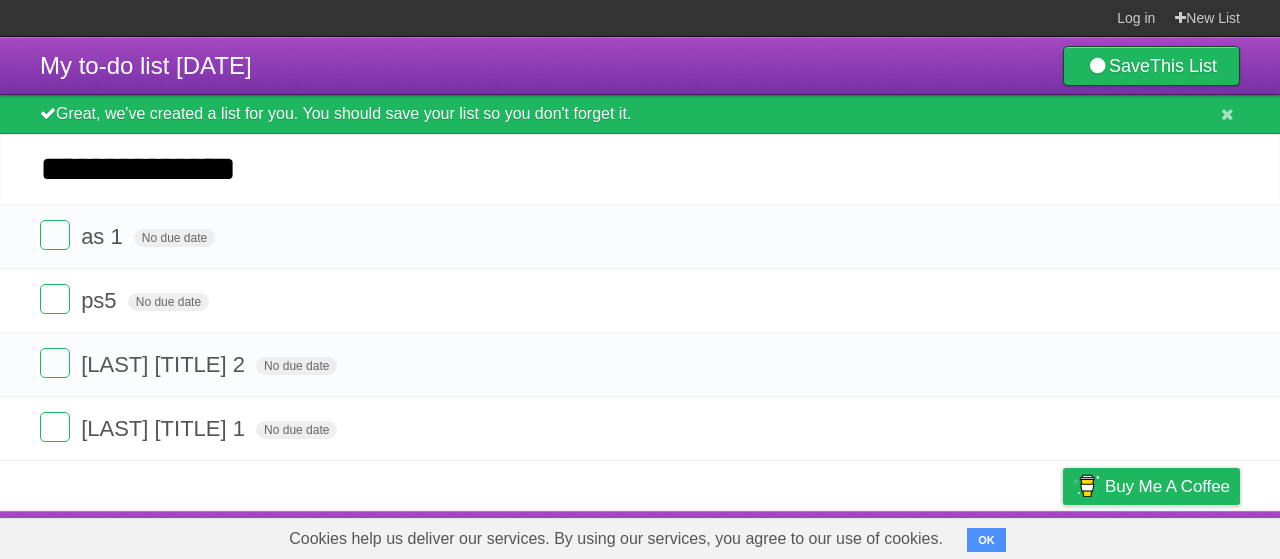 type on "**********" 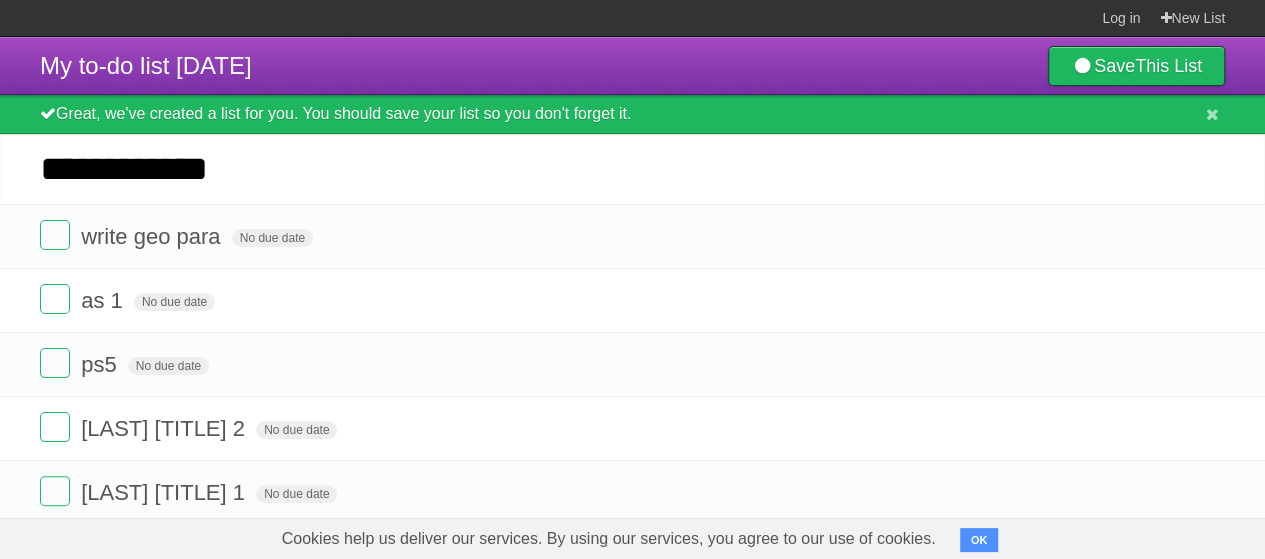 type on "**********" 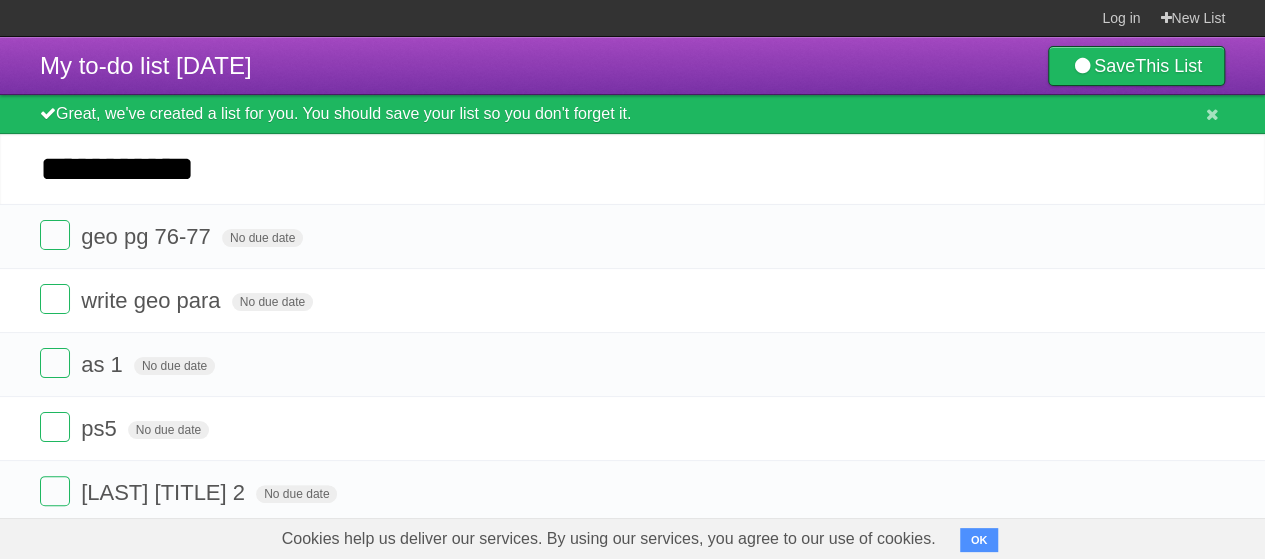 type on "**********" 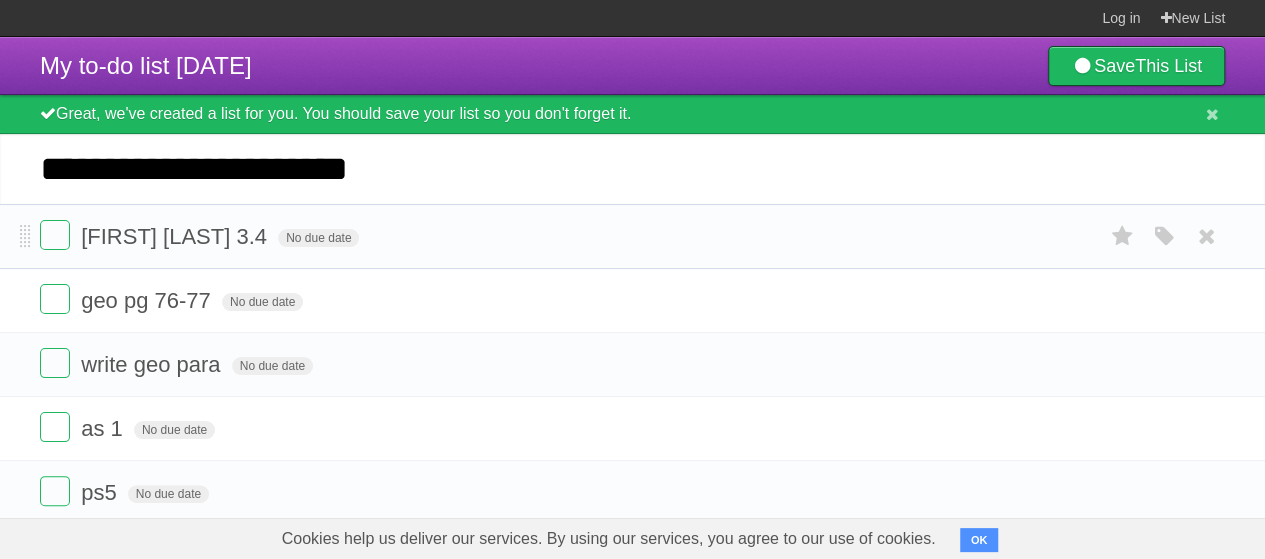 click on "*********" at bounding box center (0, 0) 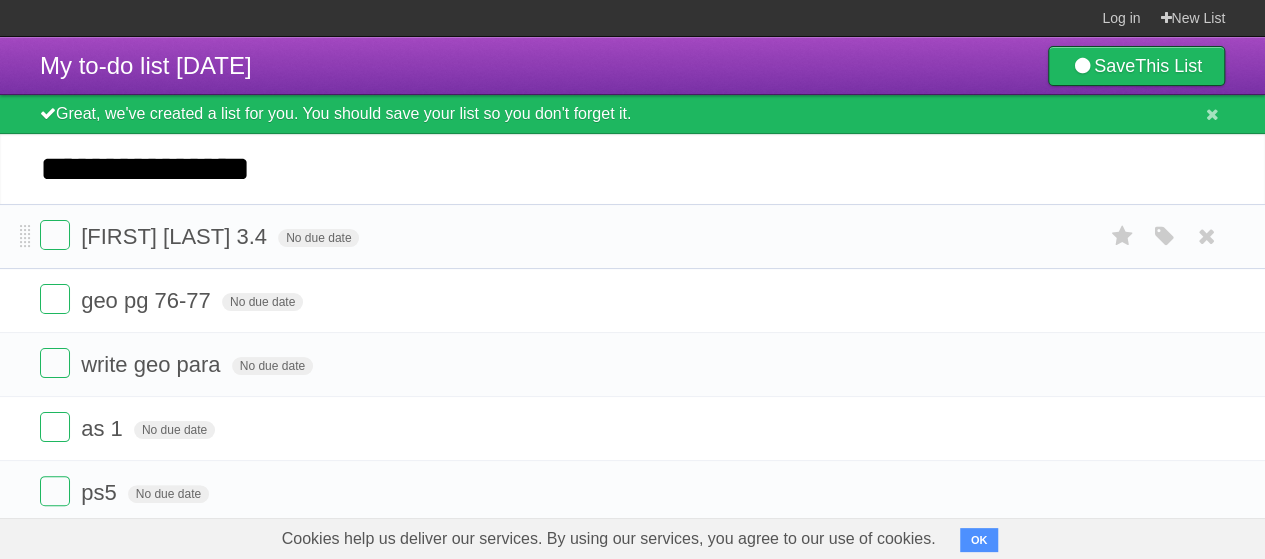 type on "**********" 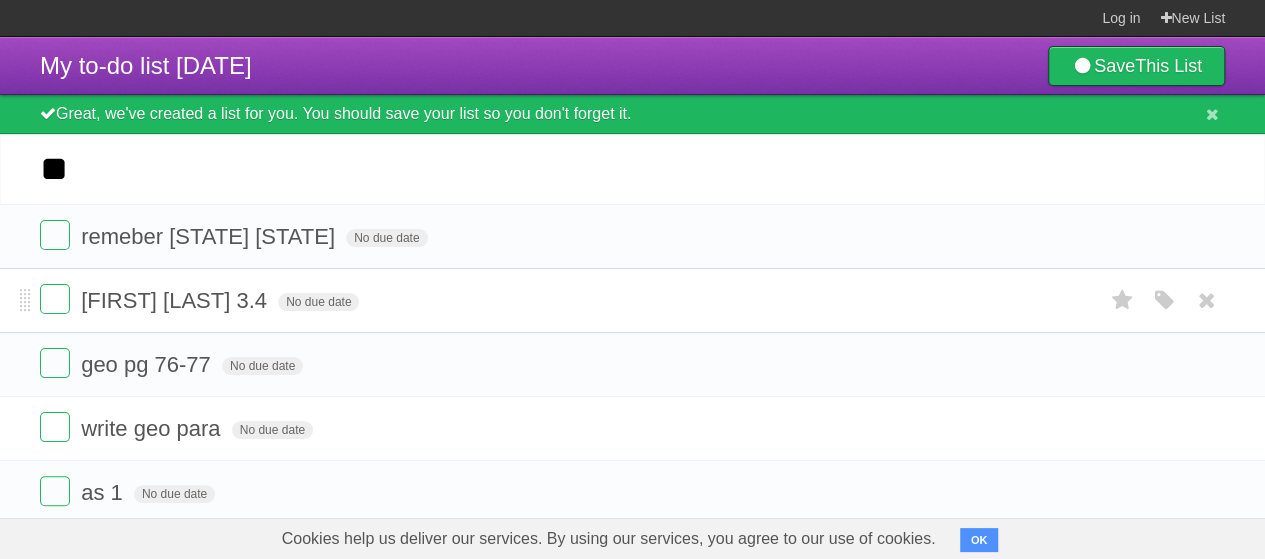 type on "*" 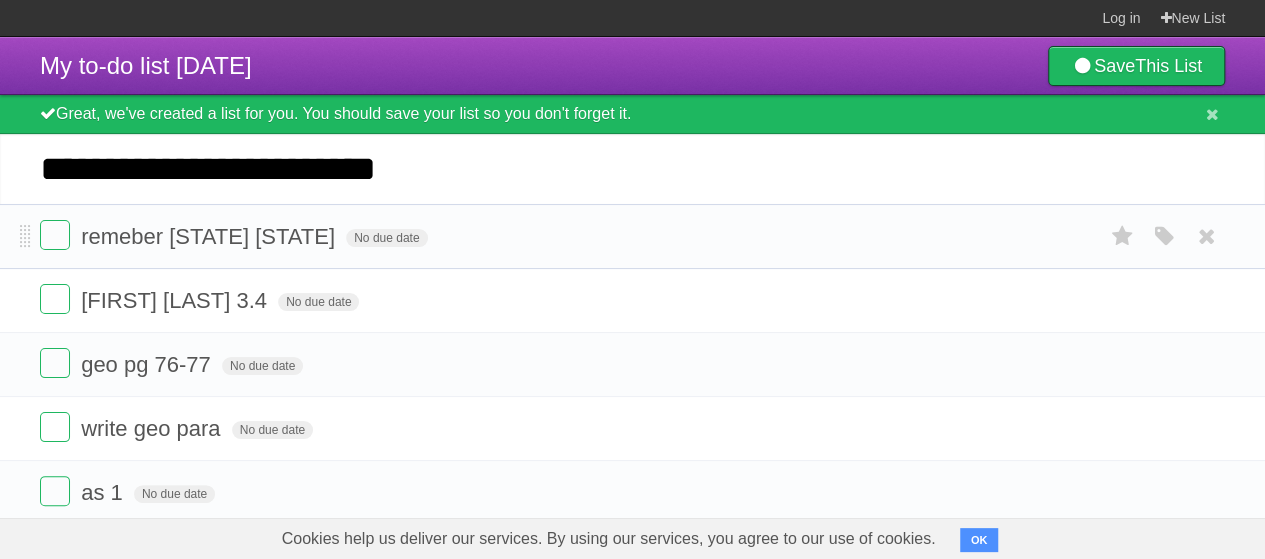 click on "*********" at bounding box center [0, 0] 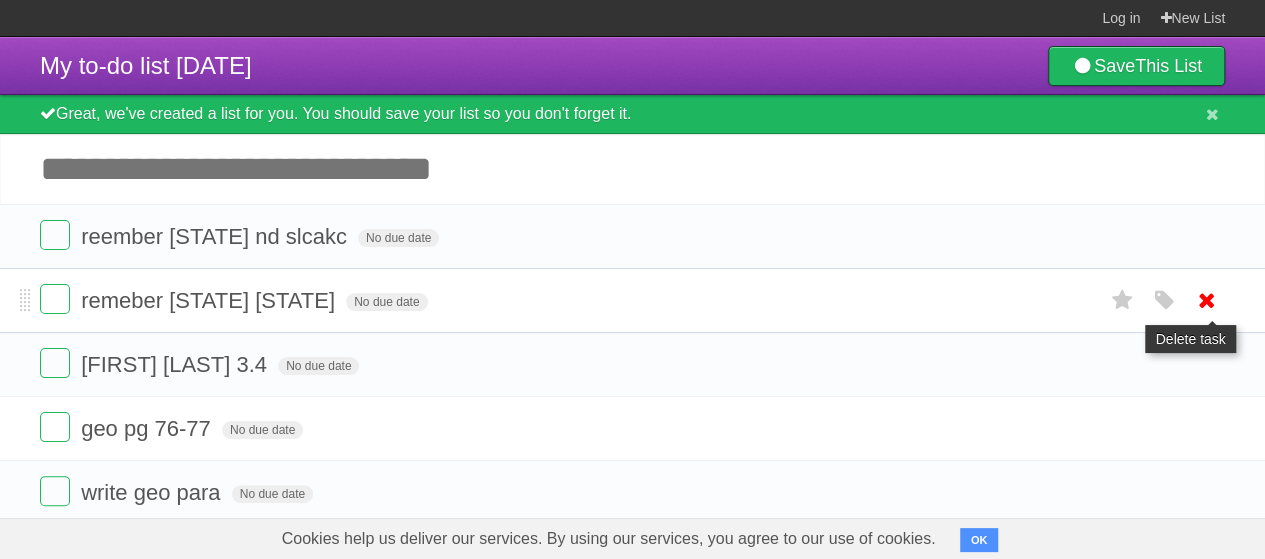 click at bounding box center [1207, 300] 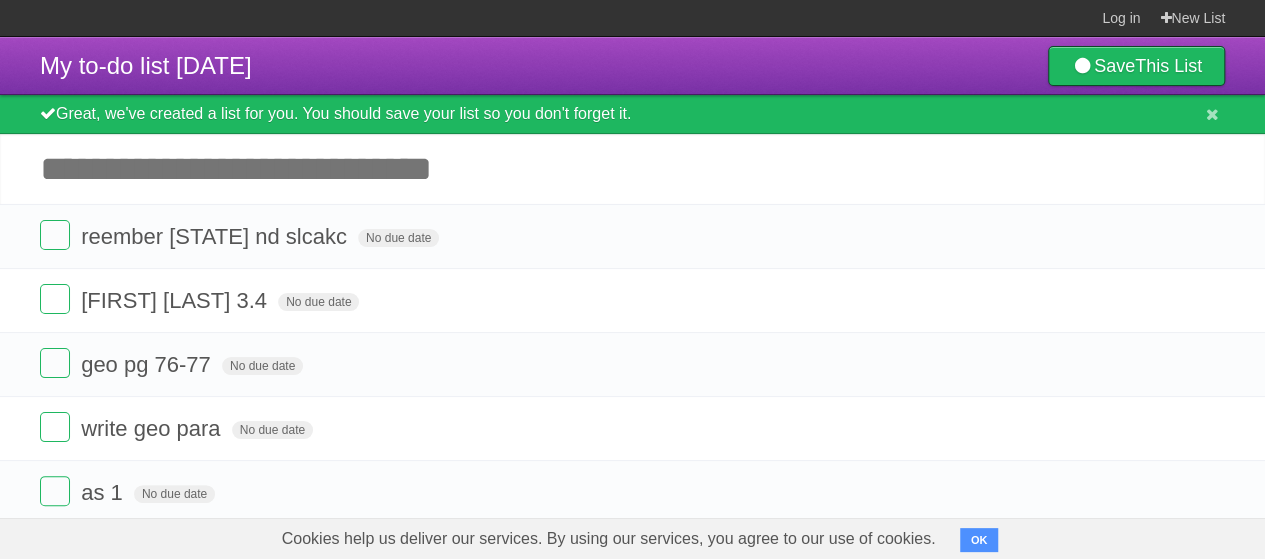 click at bounding box center [1207, 236] 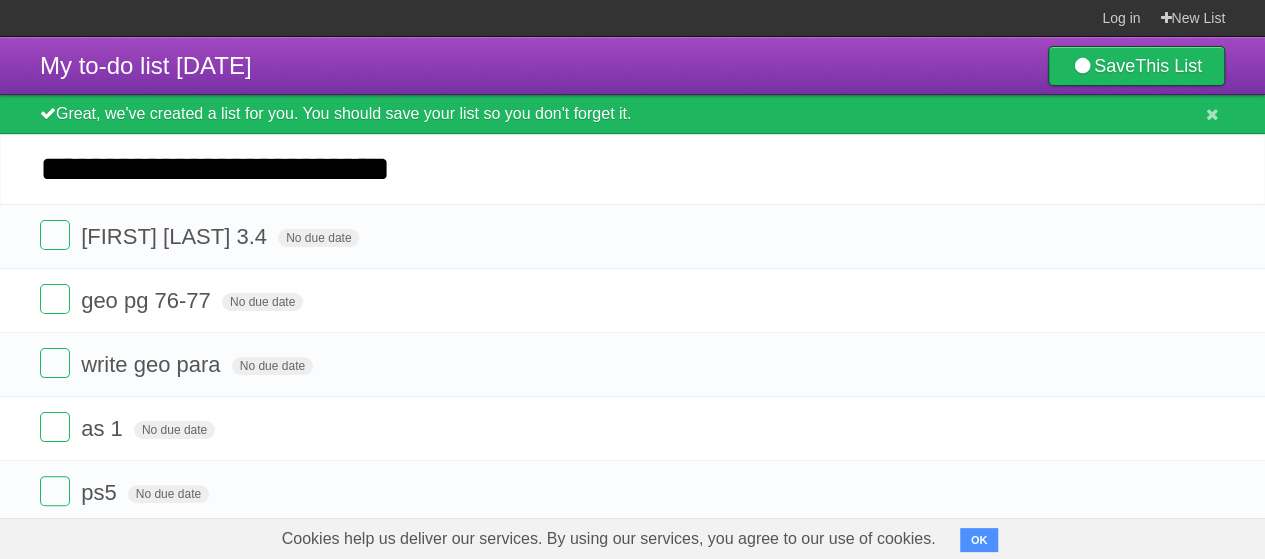 type on "**********" 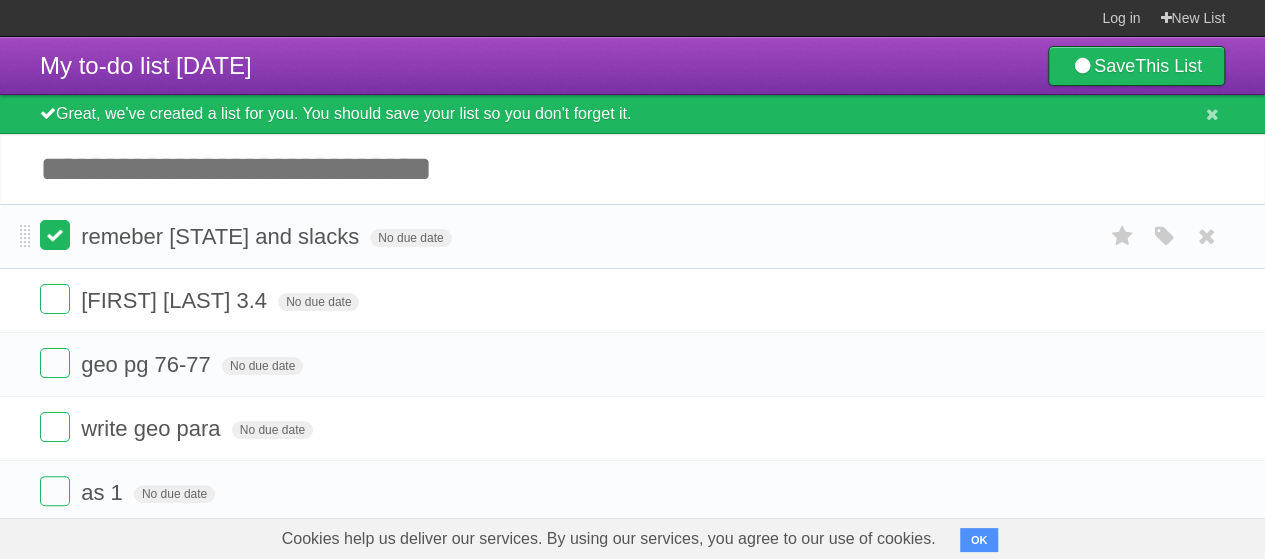 click at bounding box center [55, 235] 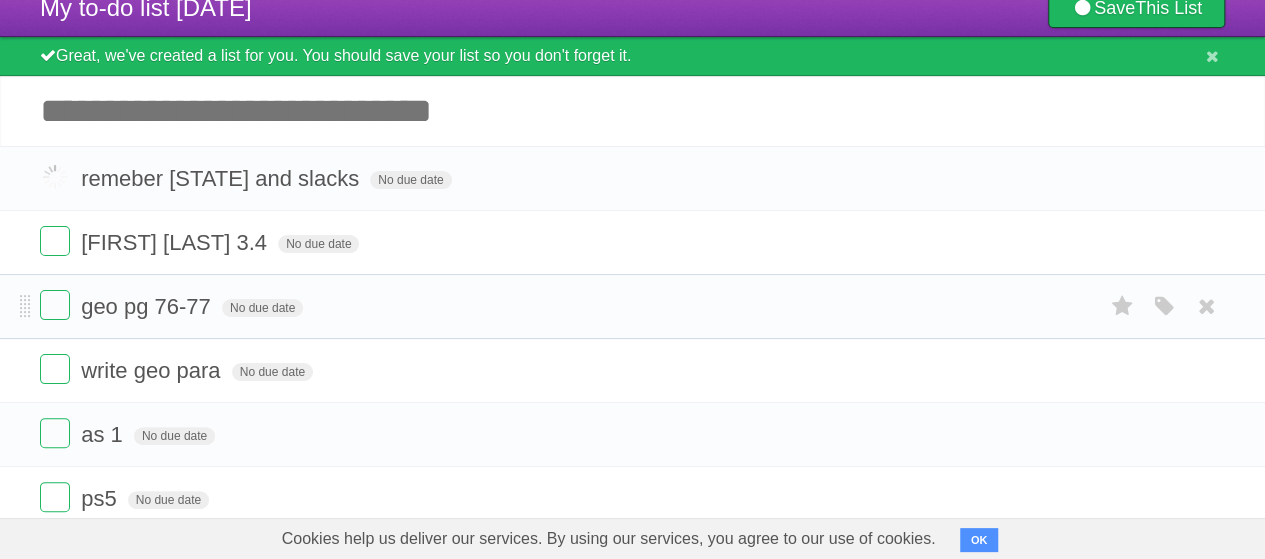 scroll, scrollTop: 62, scrollLeft: 0, axis: vertical 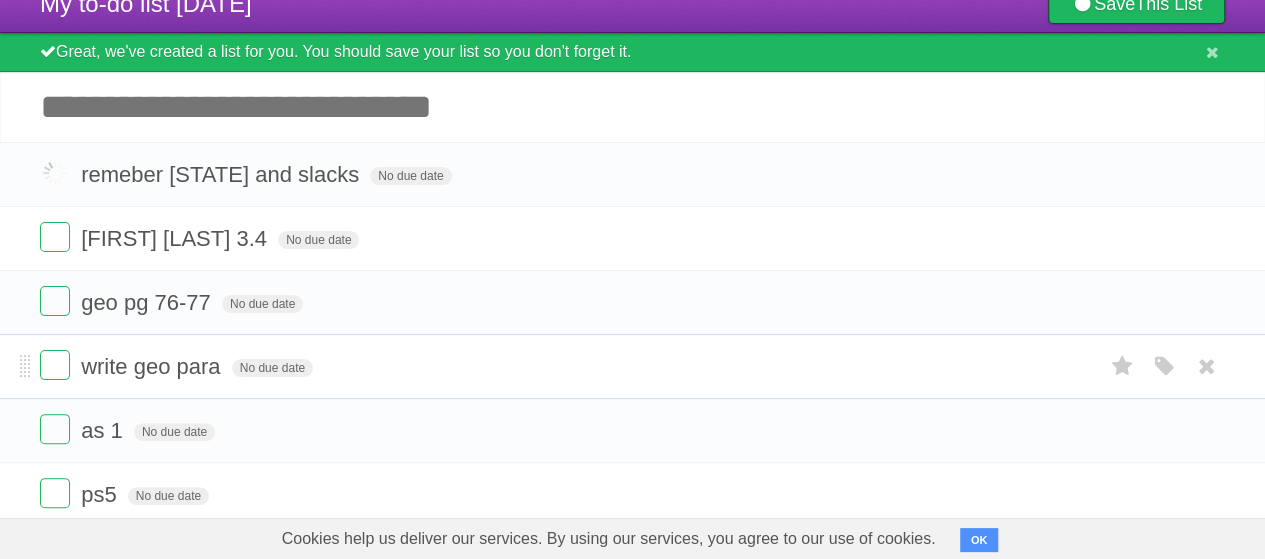 click on "write geo para
No due date
White
Red
Blue
Green
Purple
Orange" at bounding box center [632, 366] 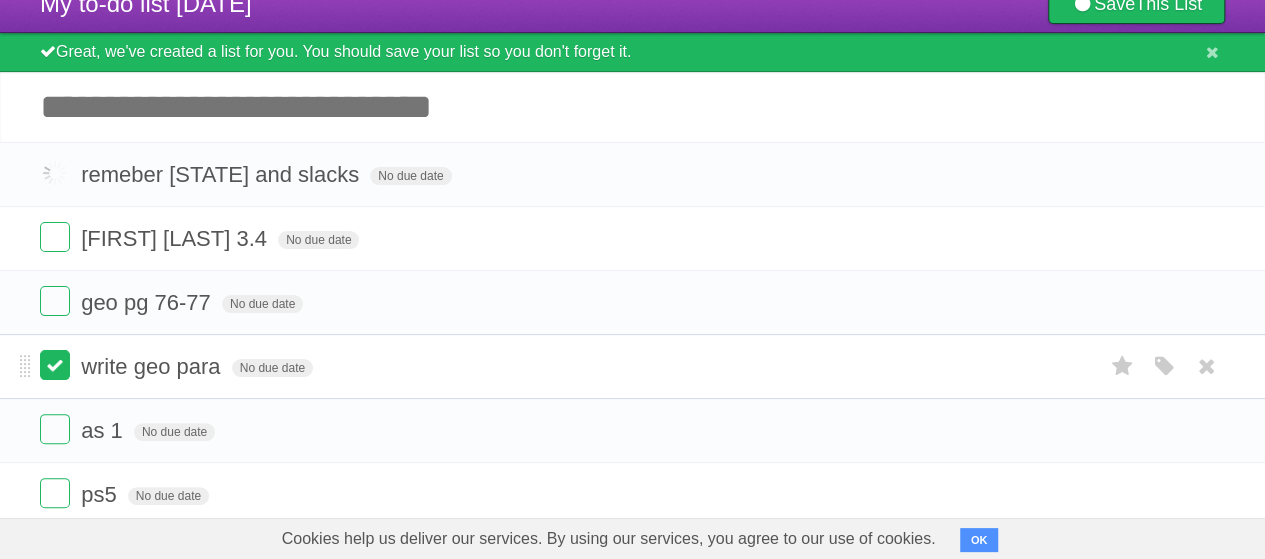 click at bounding box center (55, 365) 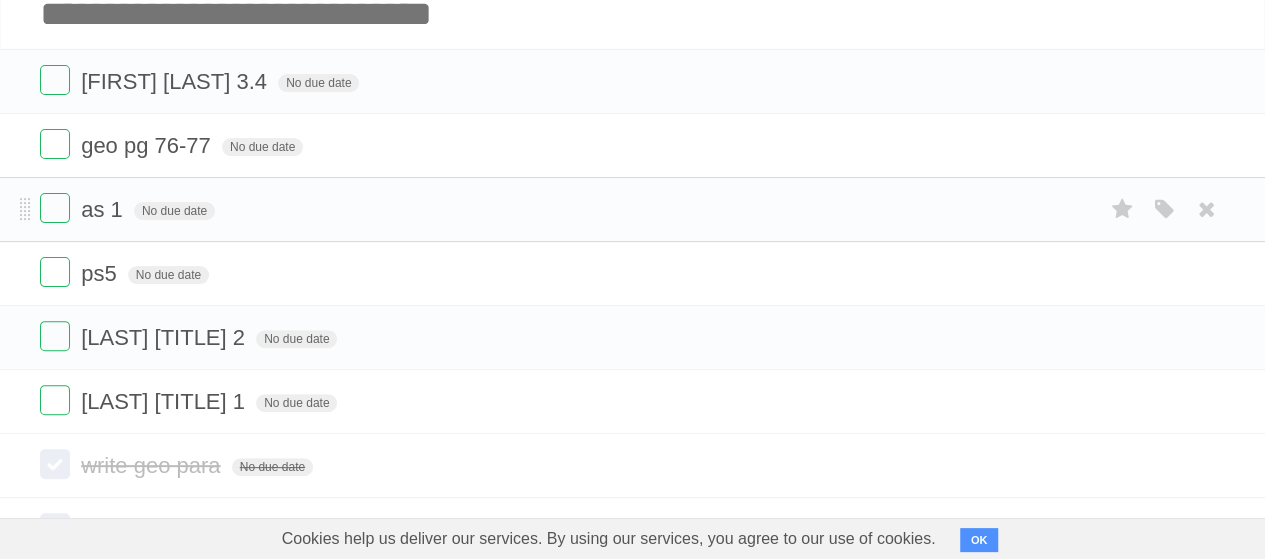 scroll, scrollTop: 131, scrollLeft: 0, axis: vertical 